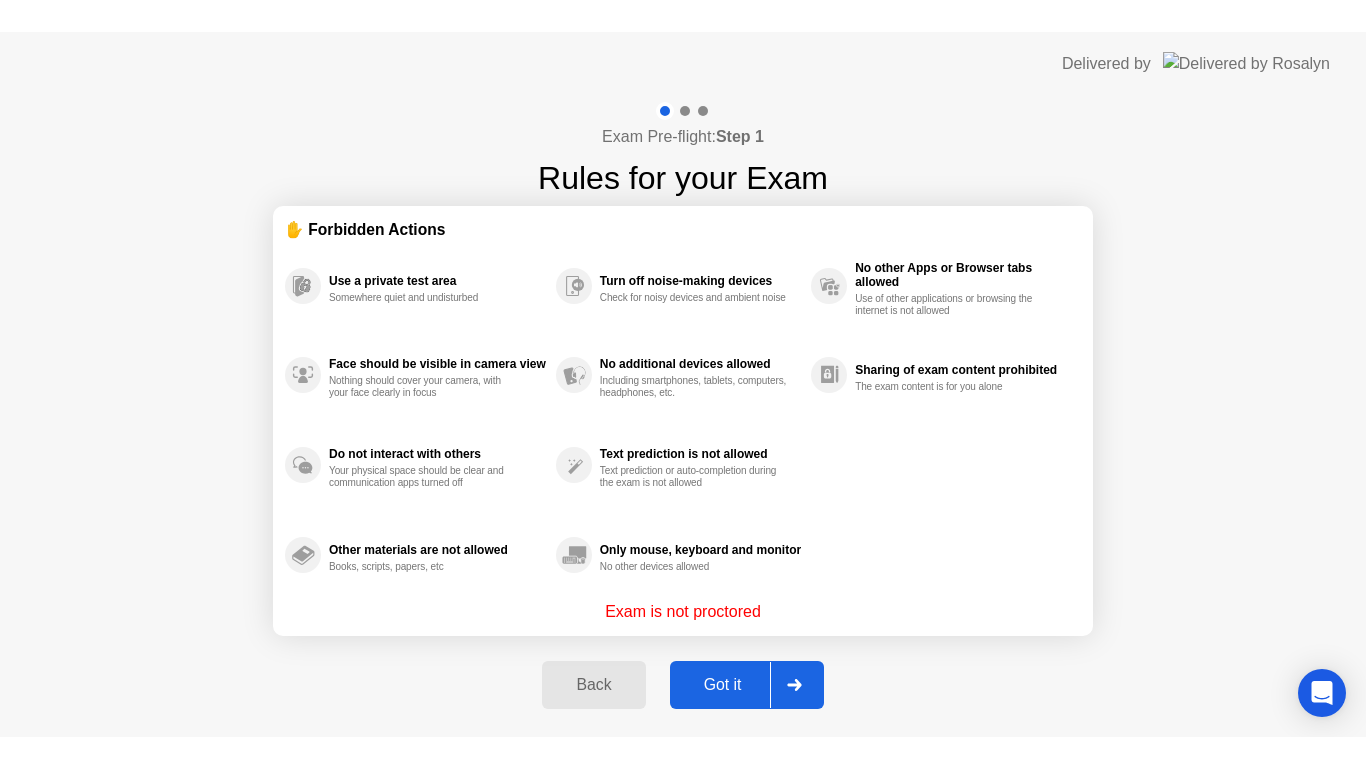scroll, scrollTop: 0, scrollLeft: 0, axis: both 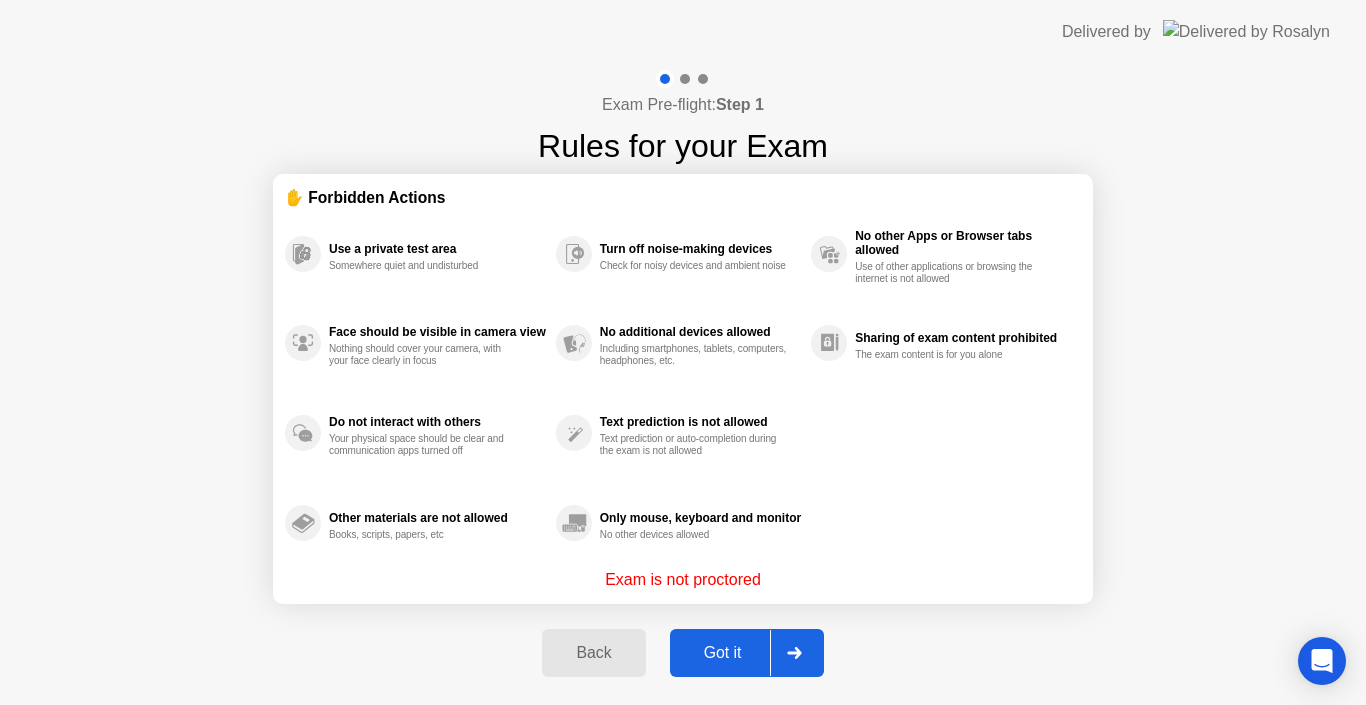 click on "Got it" 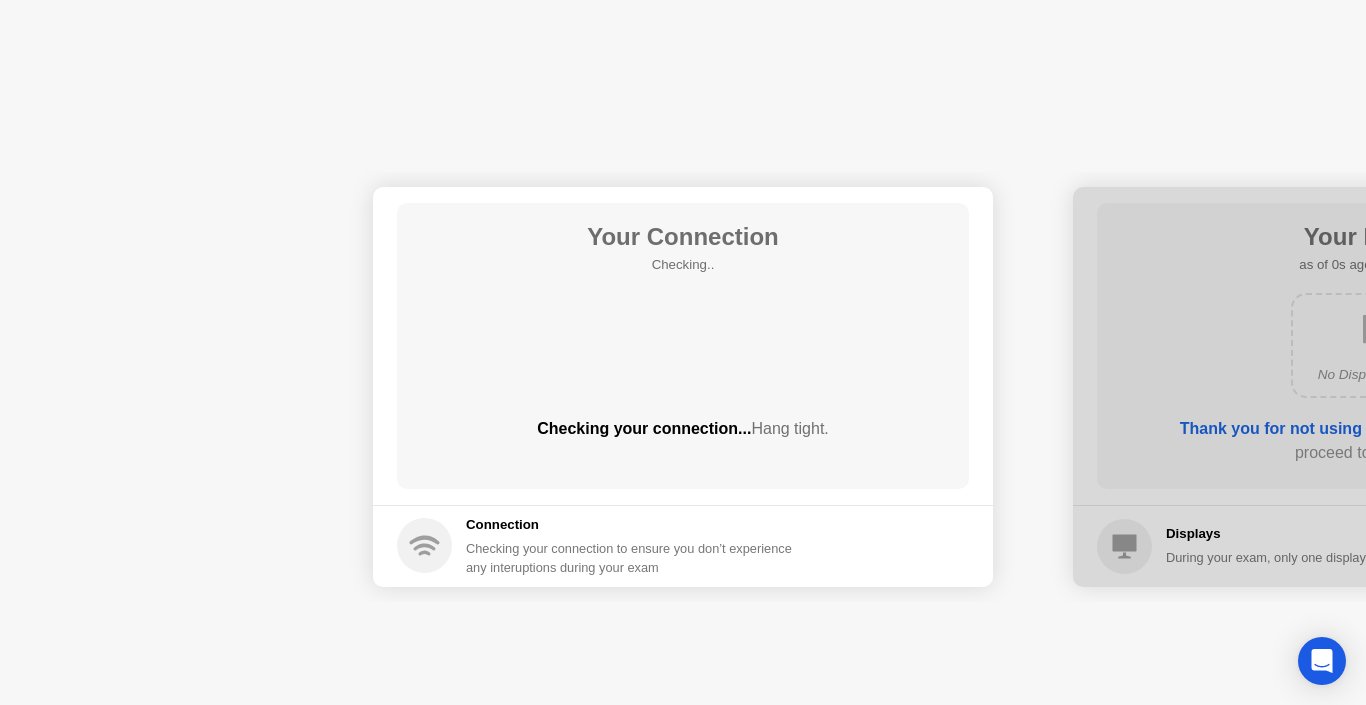 click on "Next" 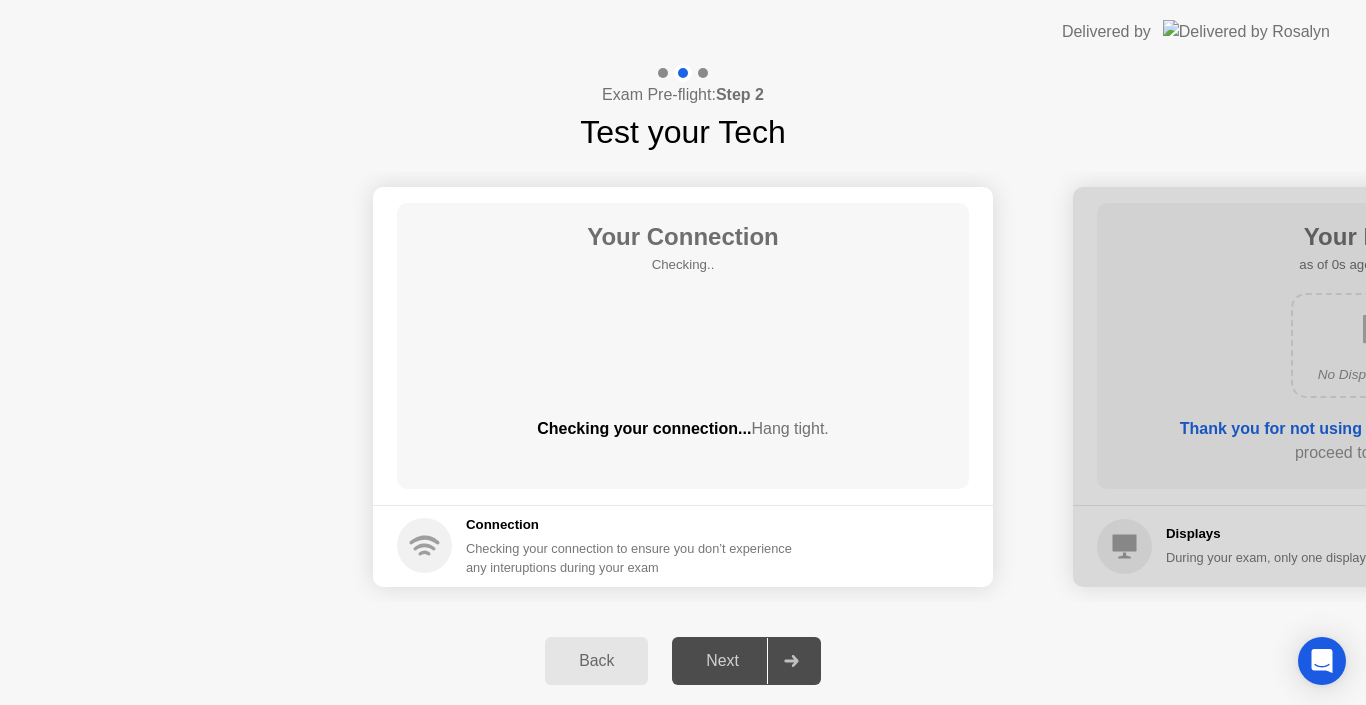 click on "Next" 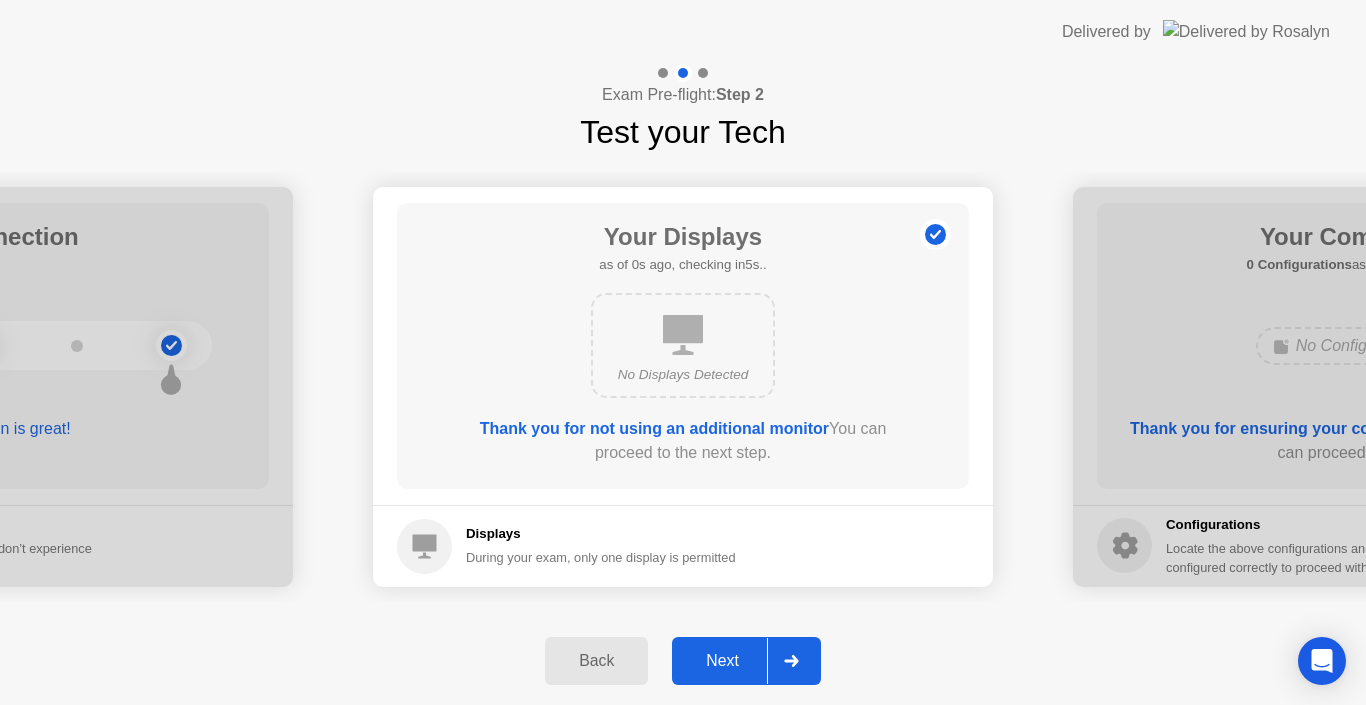 click on "Next" 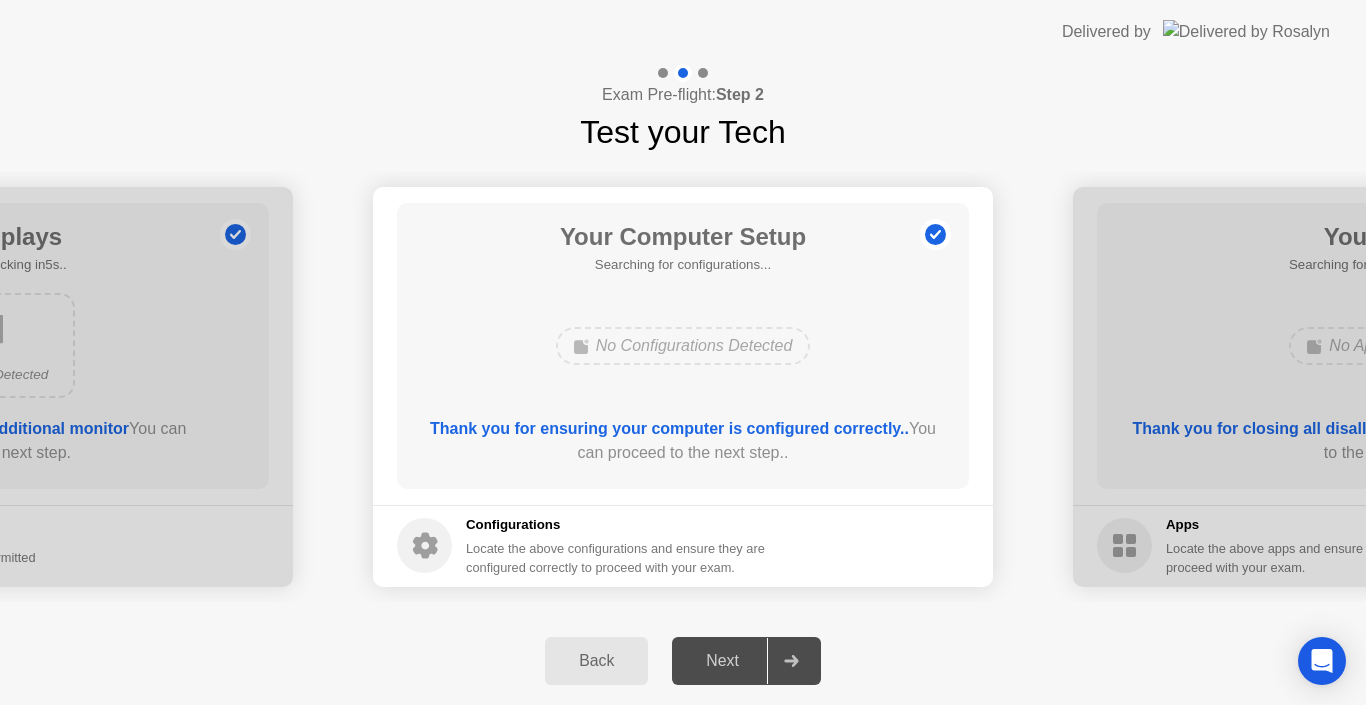 click on "Next" 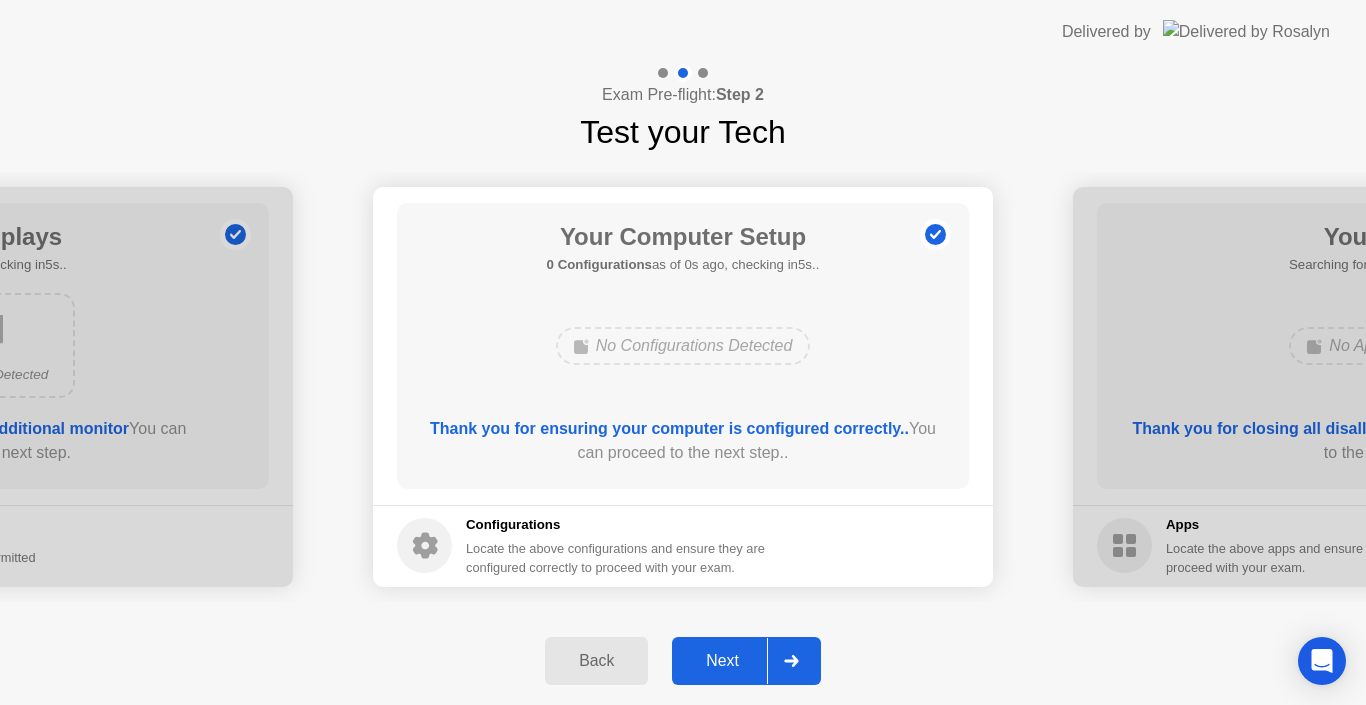 click on "Next" 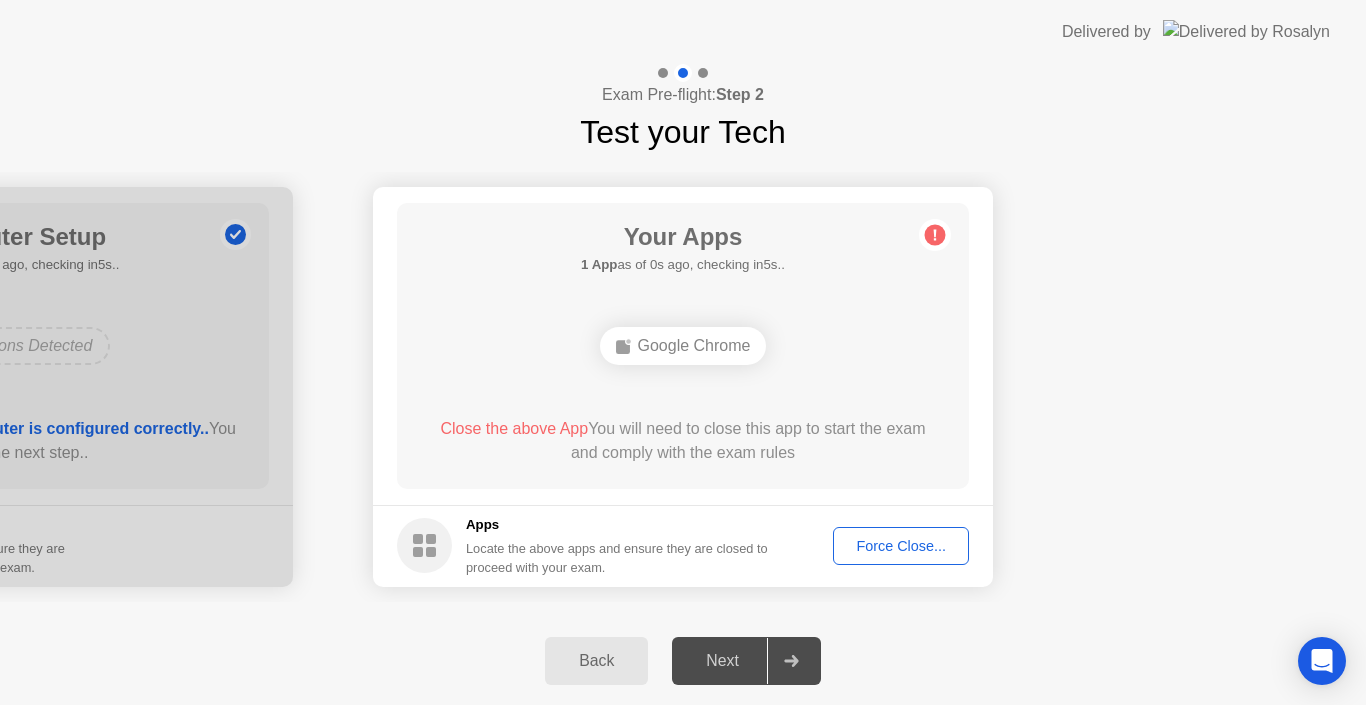 click on "Force Close..." 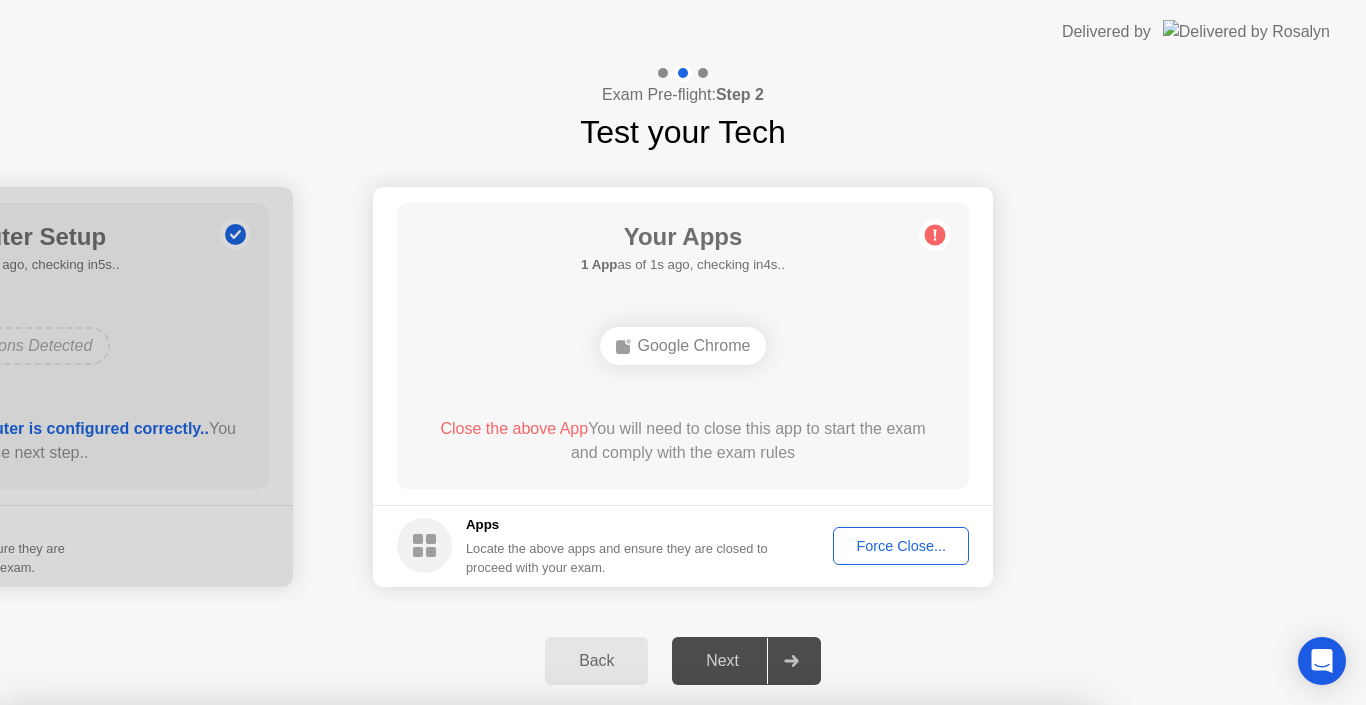 click on "Confirm" at bounding box center [613, 981] 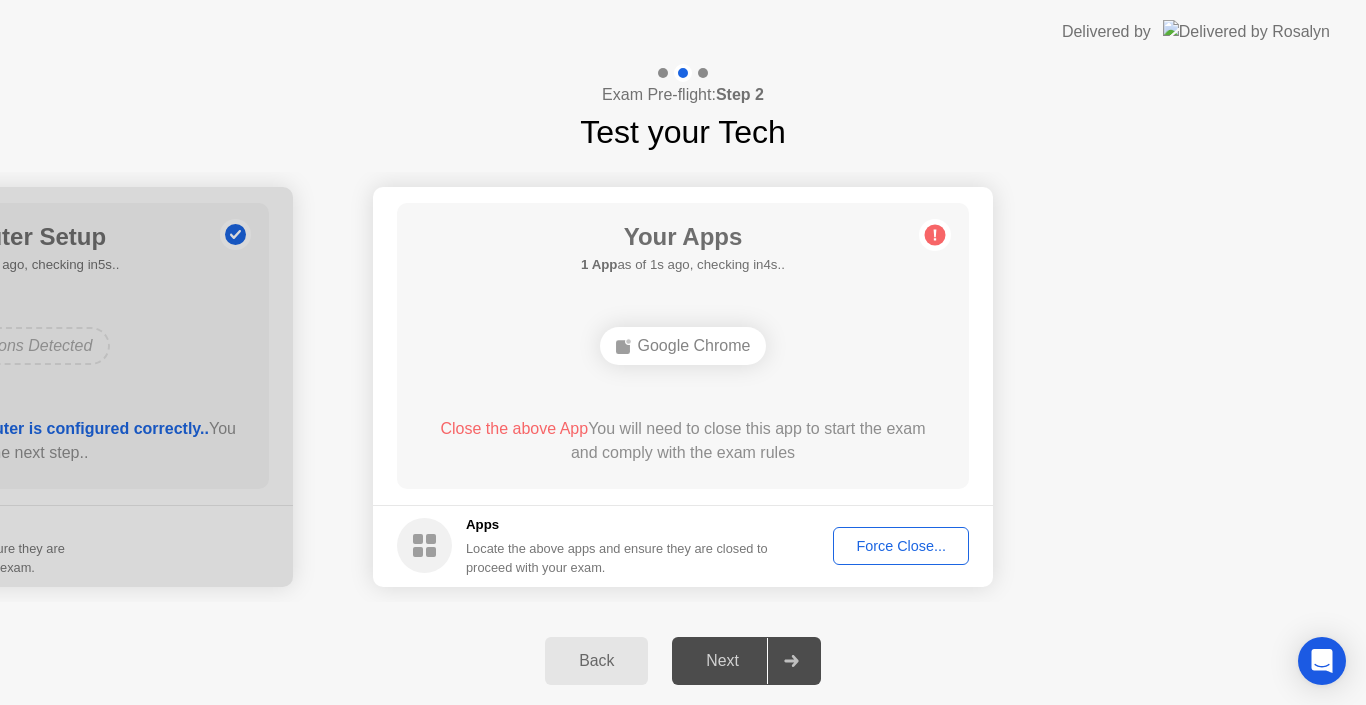 click on "Force Close..." 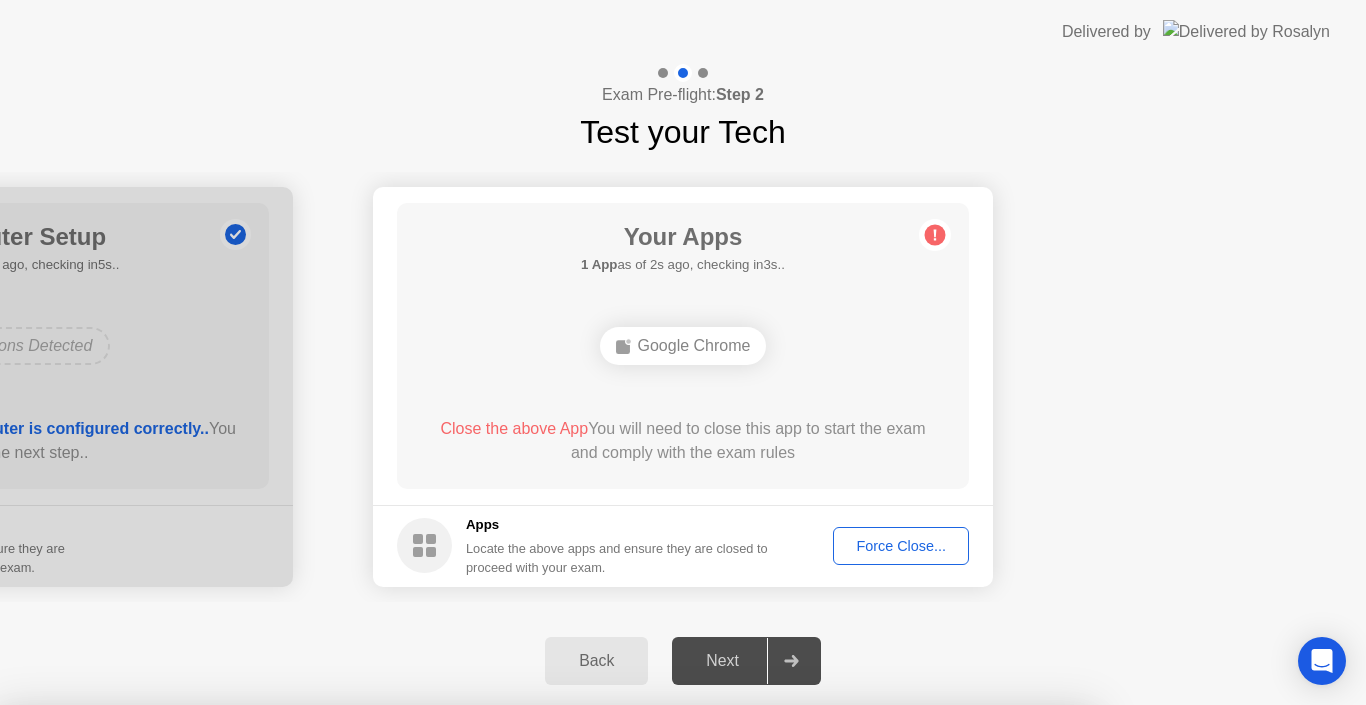 click on "Confirm" at bounding box center [613, 981] 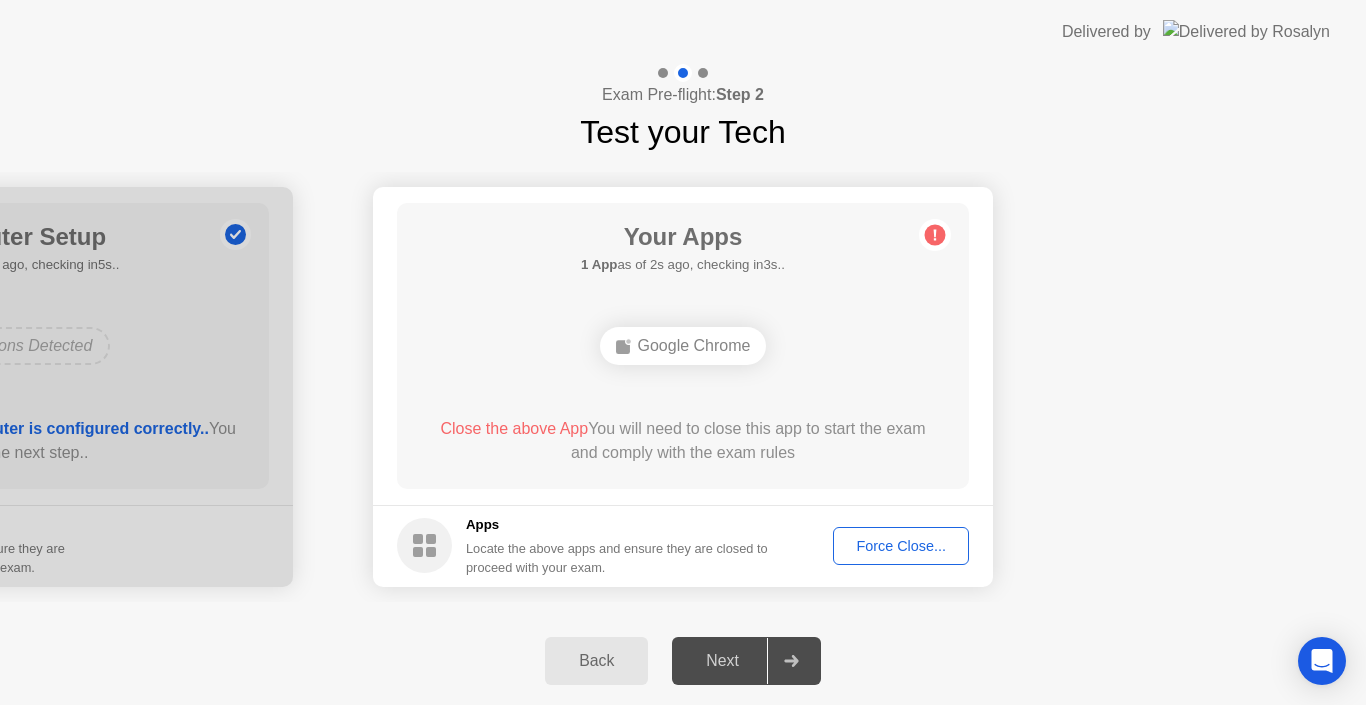 click on "Force Close..." 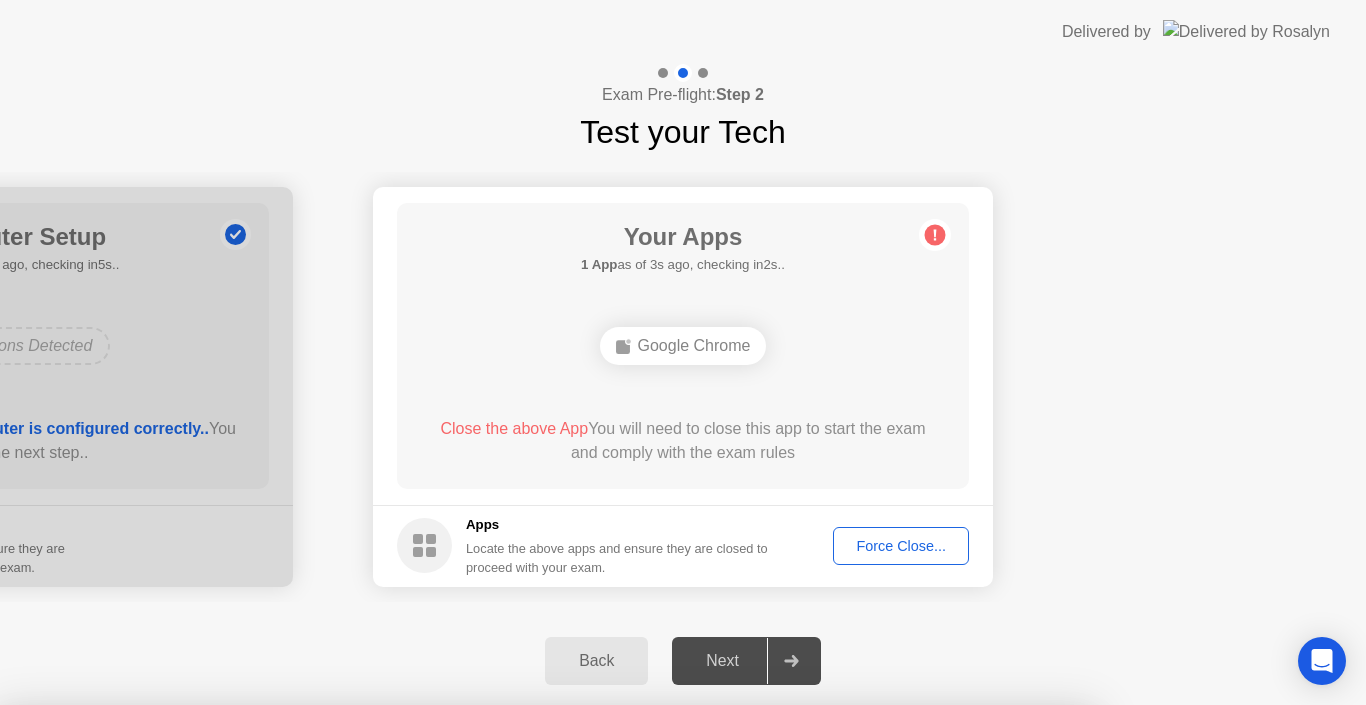 click on "Confirm" at bounding box center [613, 981] 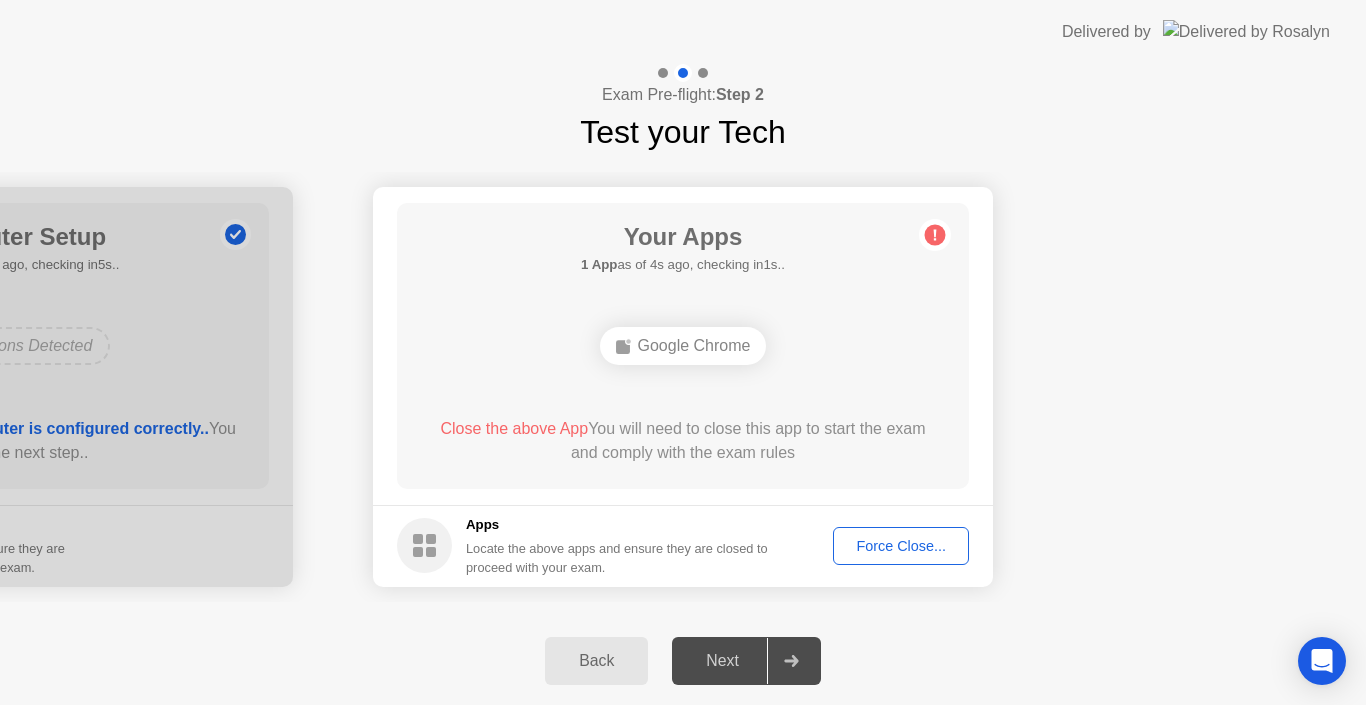click on "Force Close..." 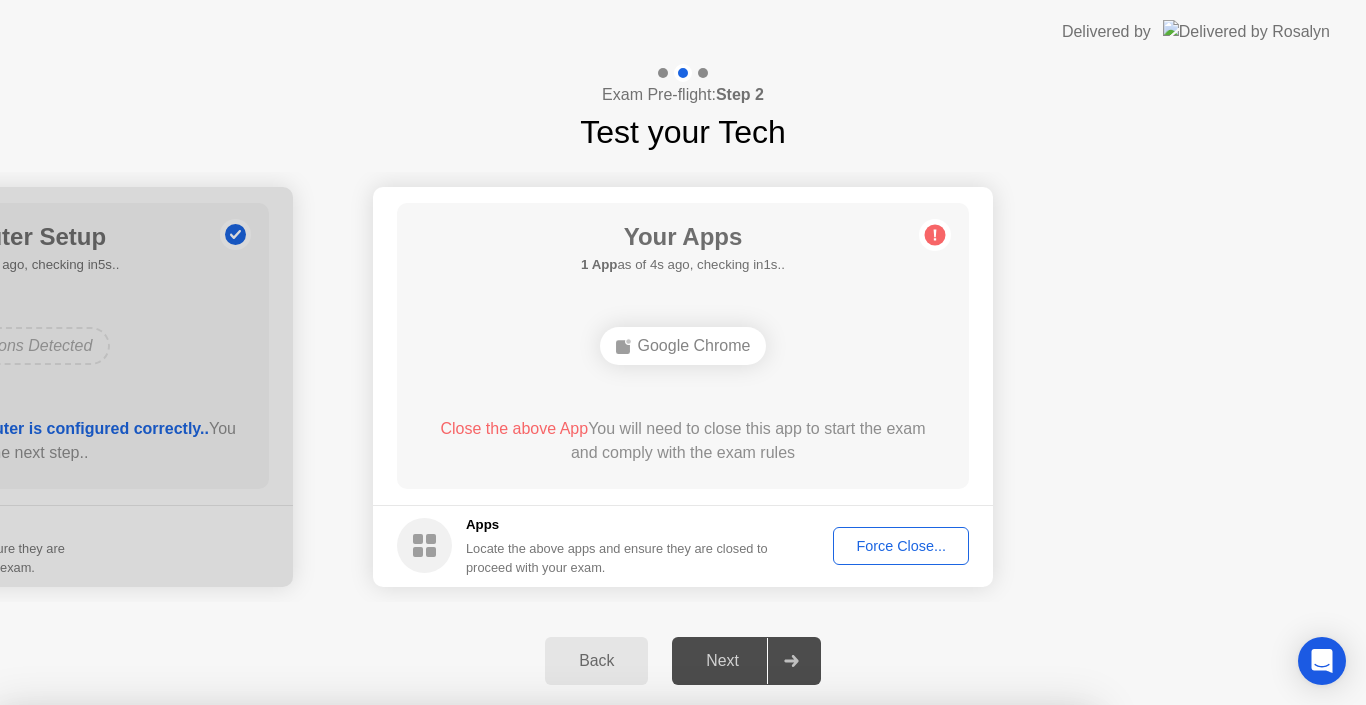 click on "Confirm" at bounding box center [613, 981] 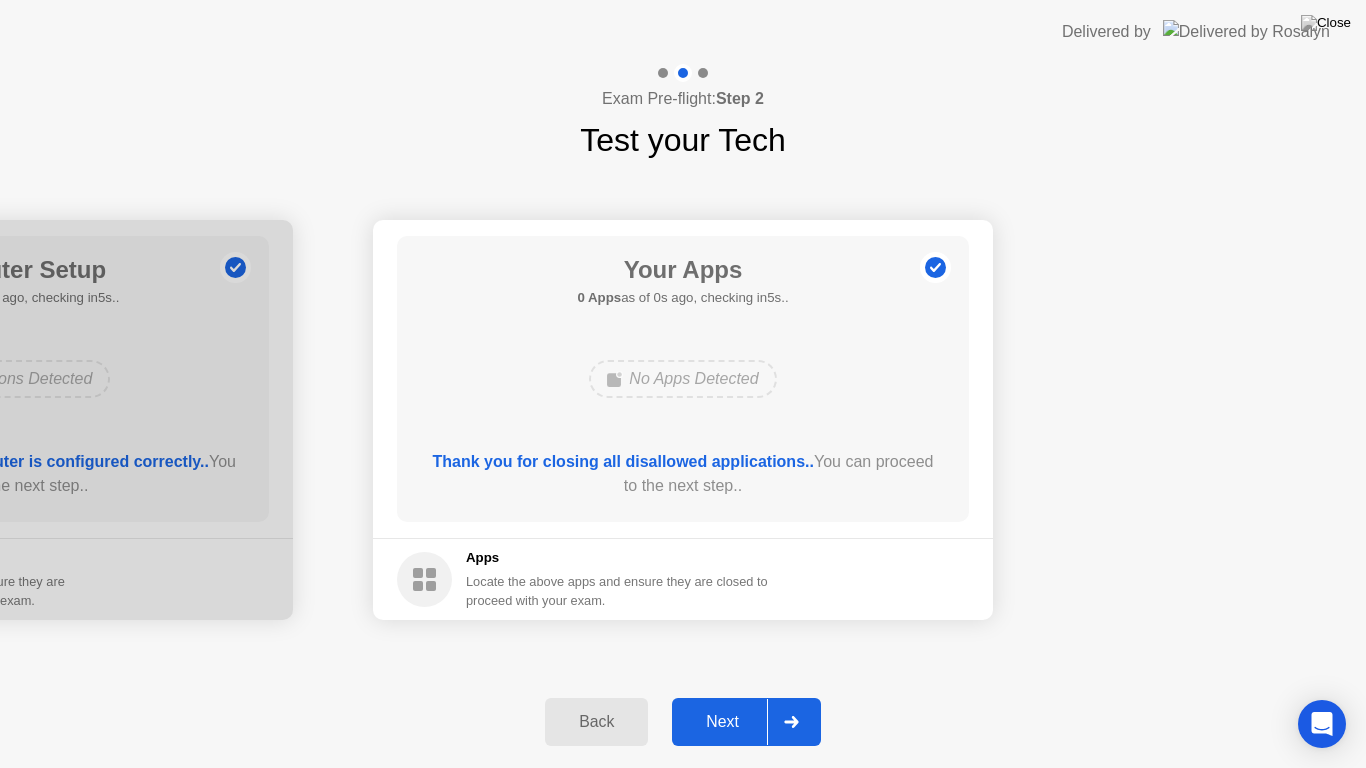 click on "Next" 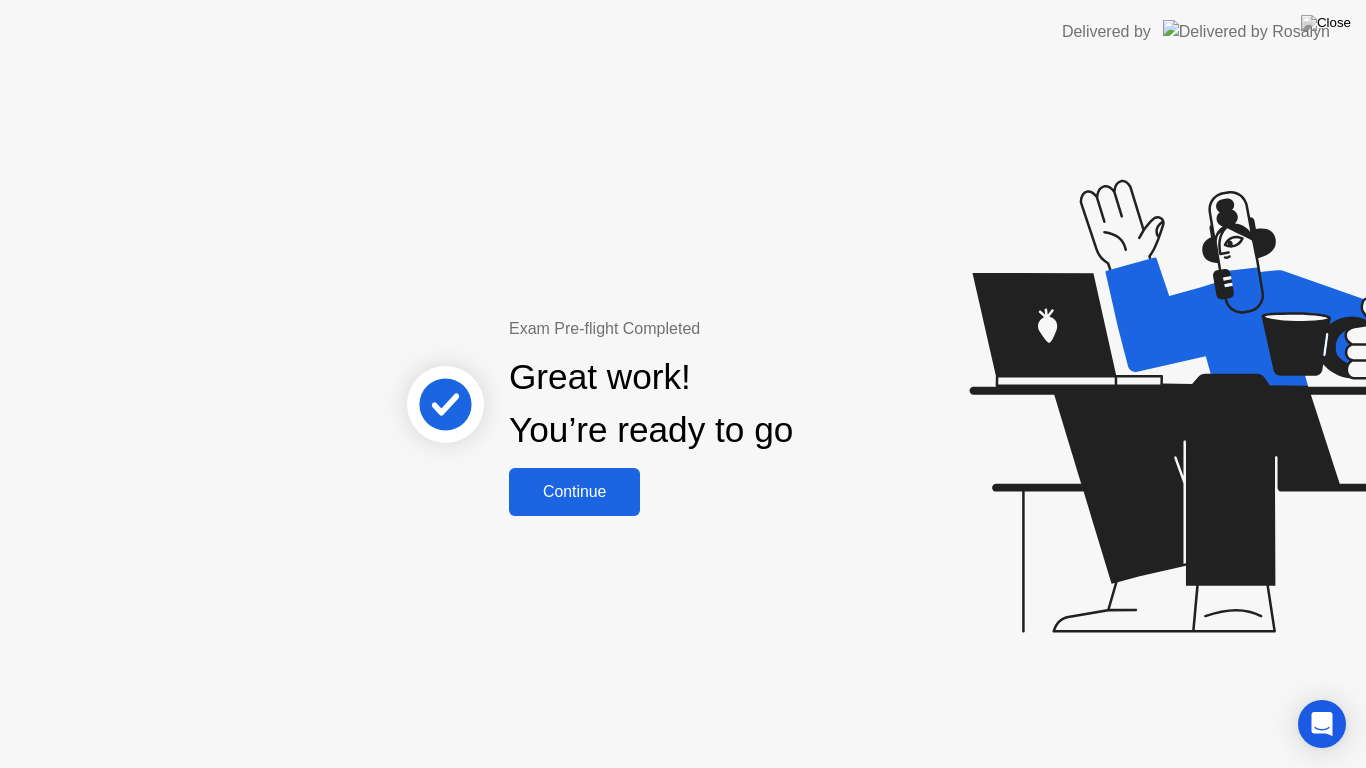 click on "Continue" 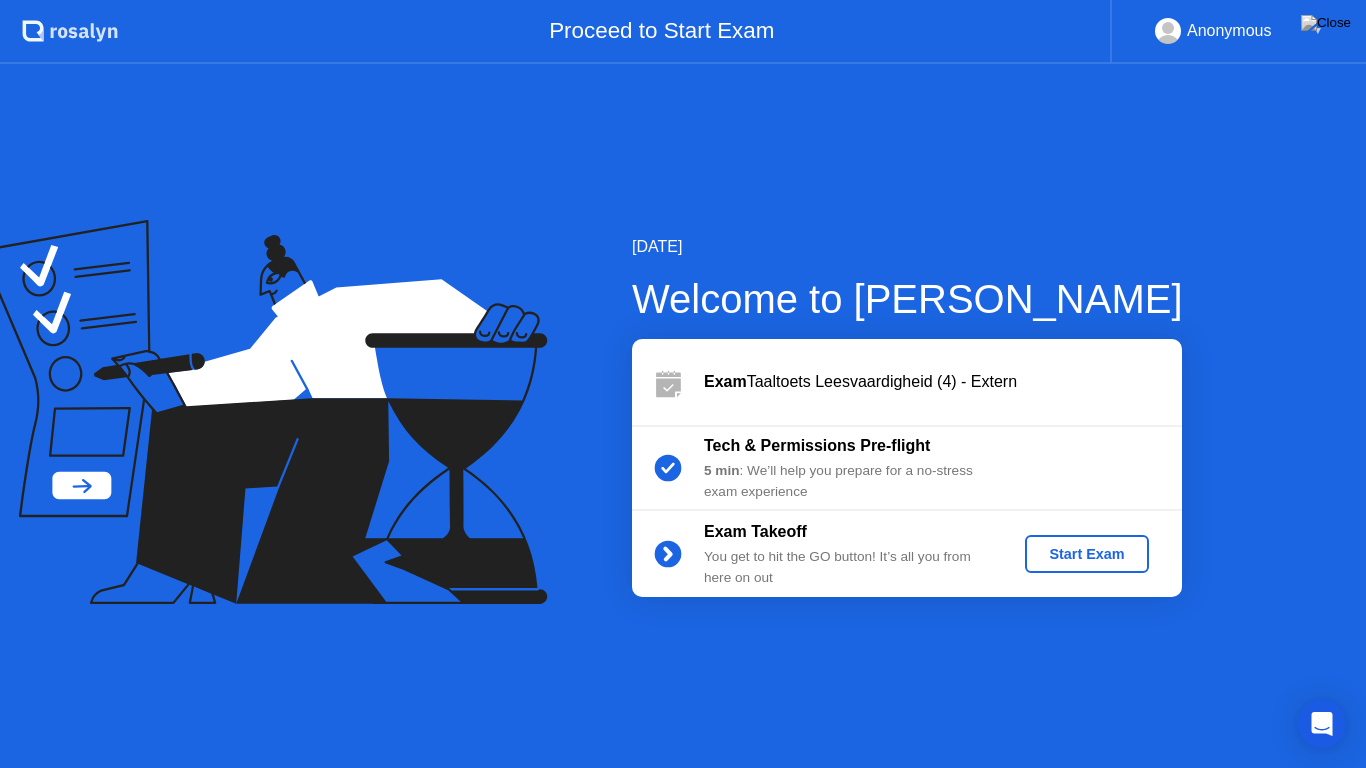 click on "Start Exam" 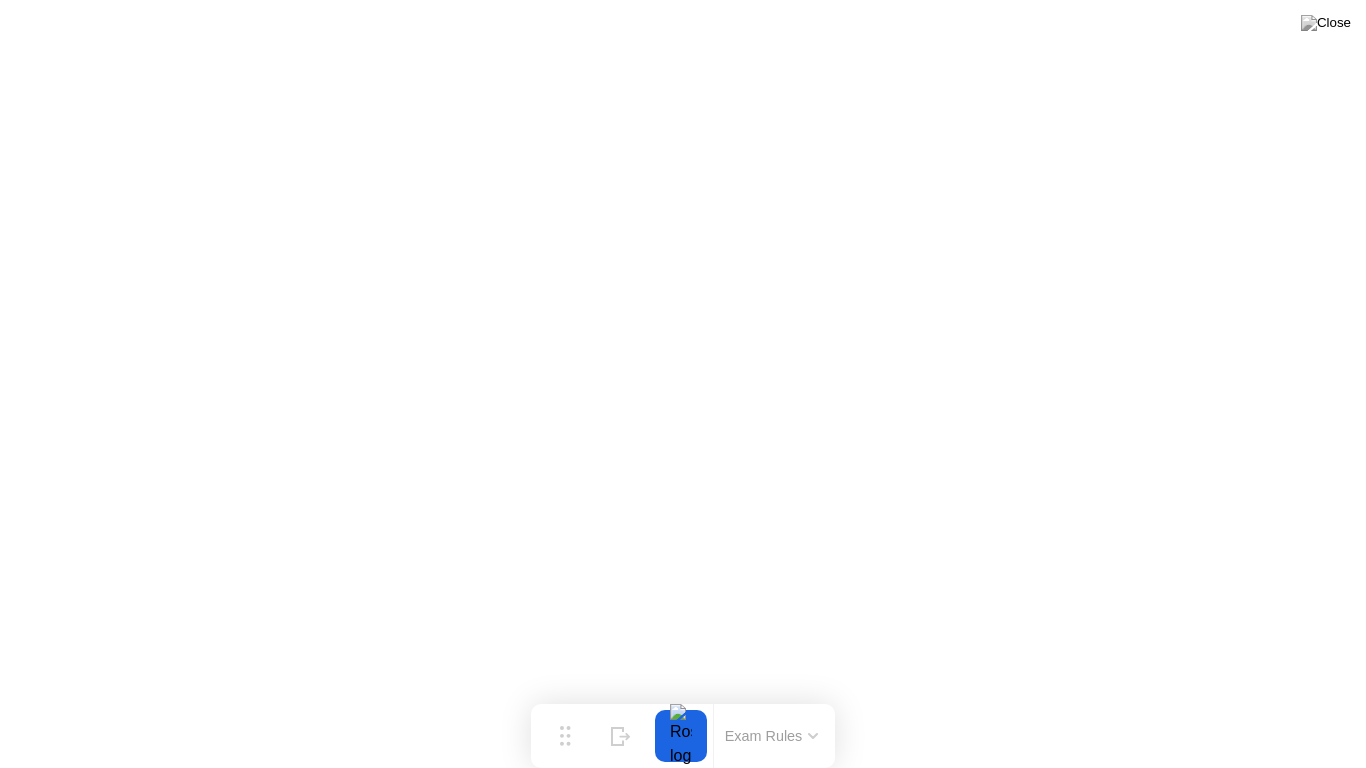 click on "Exam Rules" 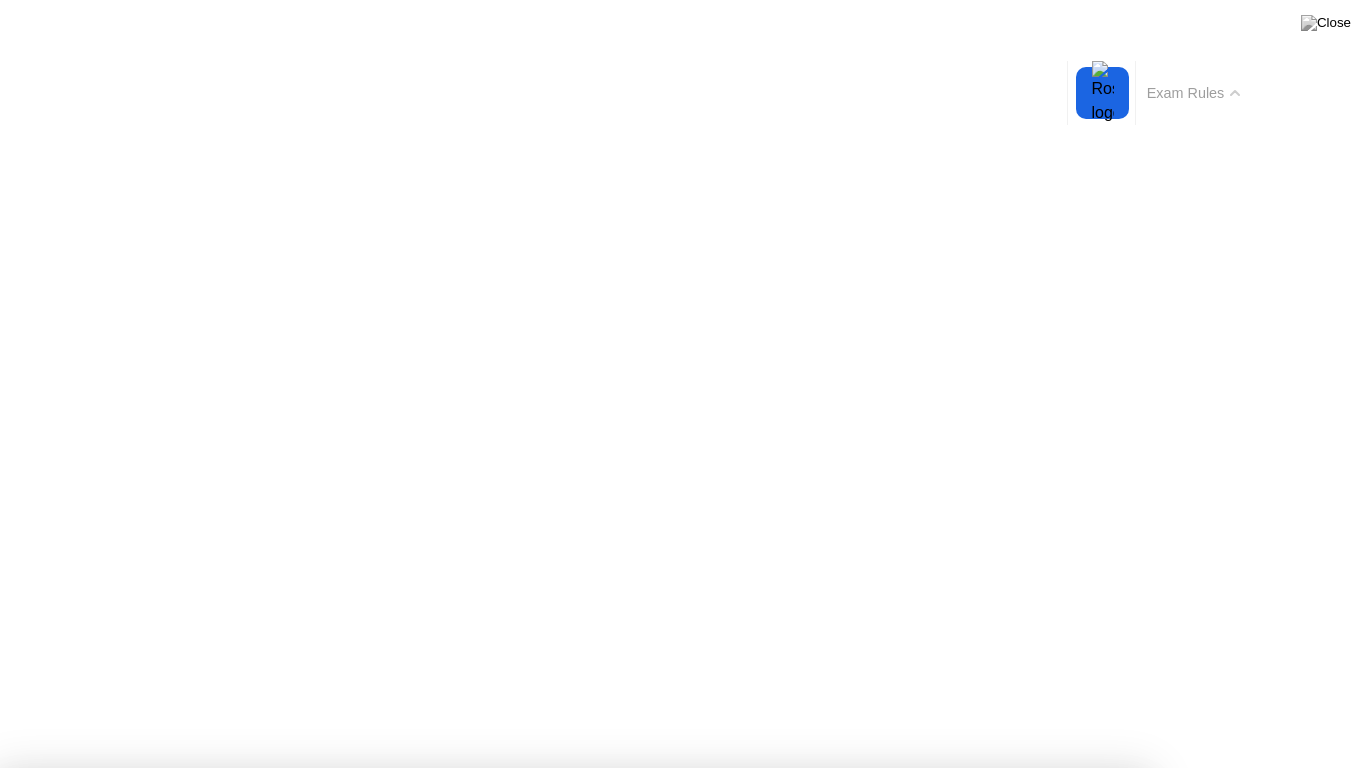 click on "Got it!" at bounding box center [574, 1375] 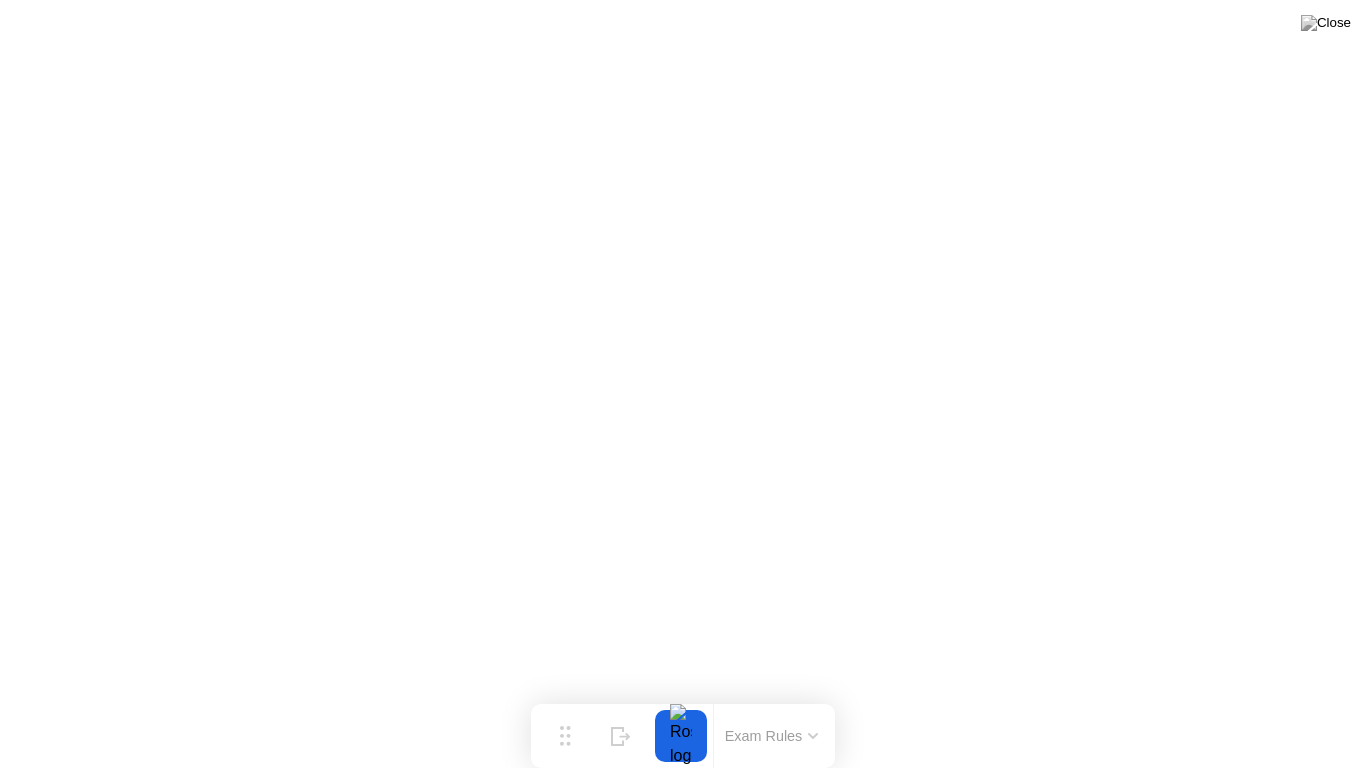 click on "Exam Rules" 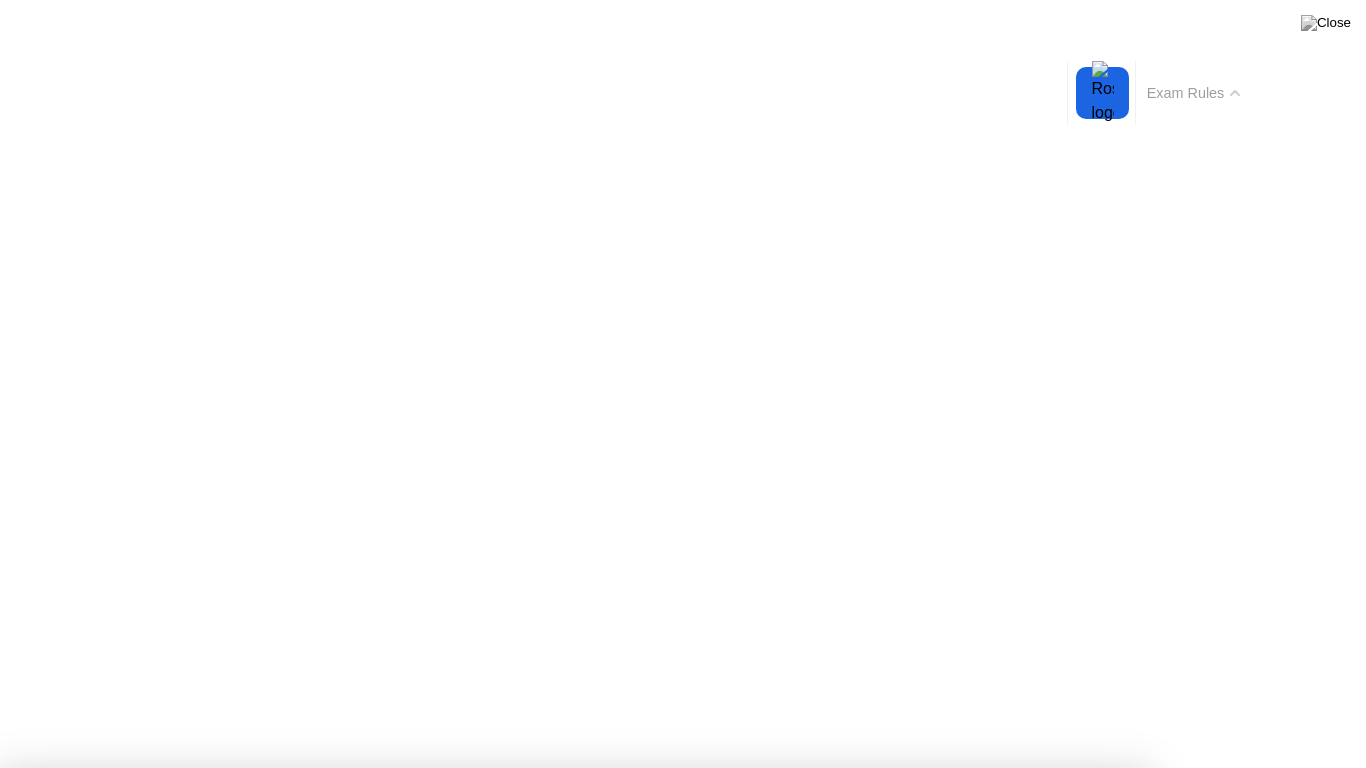 click on "Got it!" at bounding box center [574, 1375] 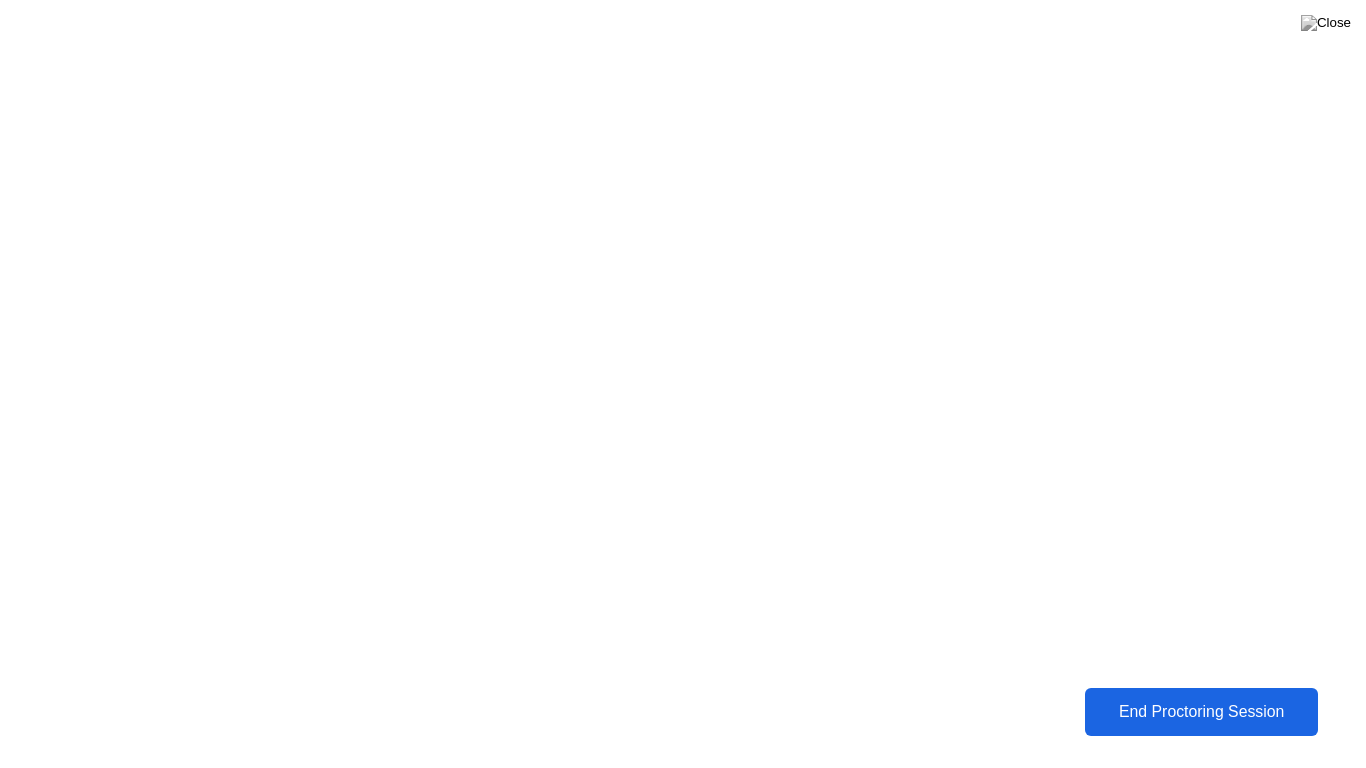 click on "End Proctoring Session" 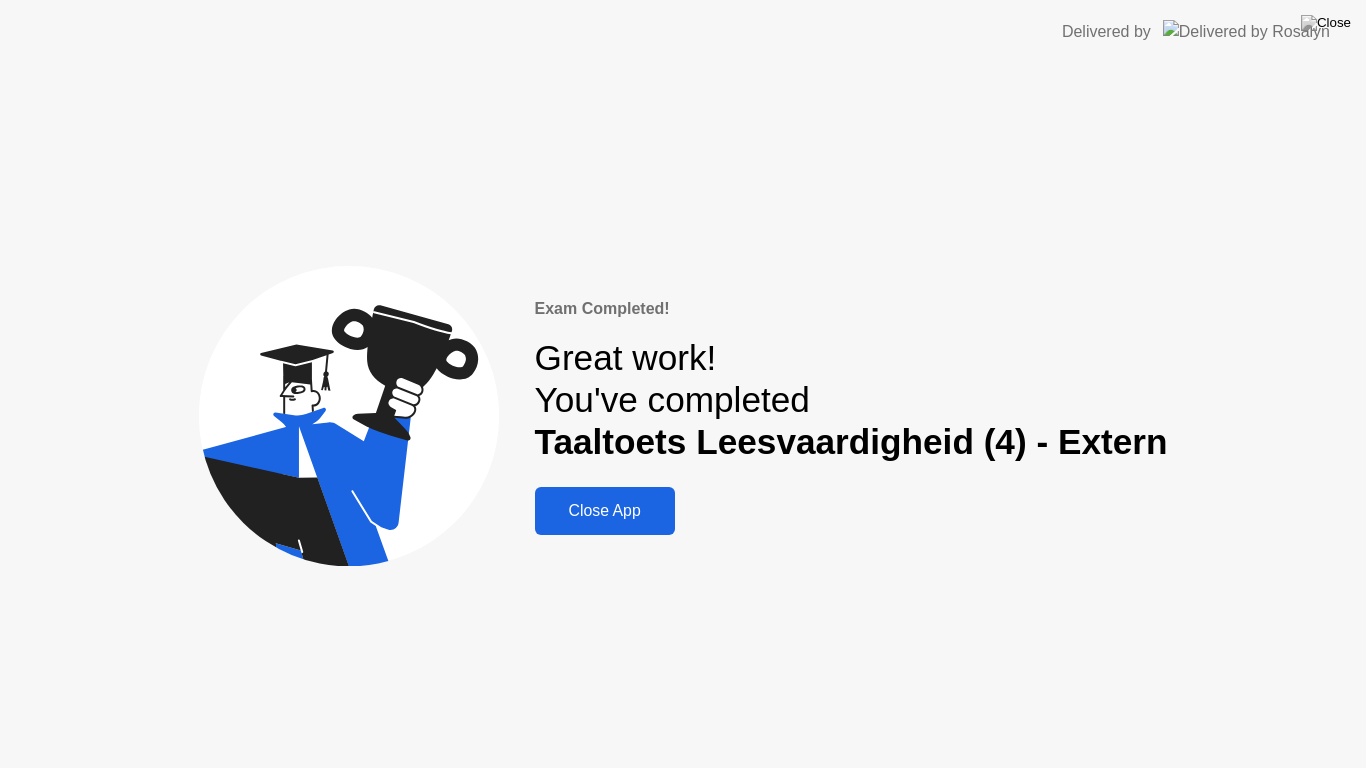 click on "Close App" 